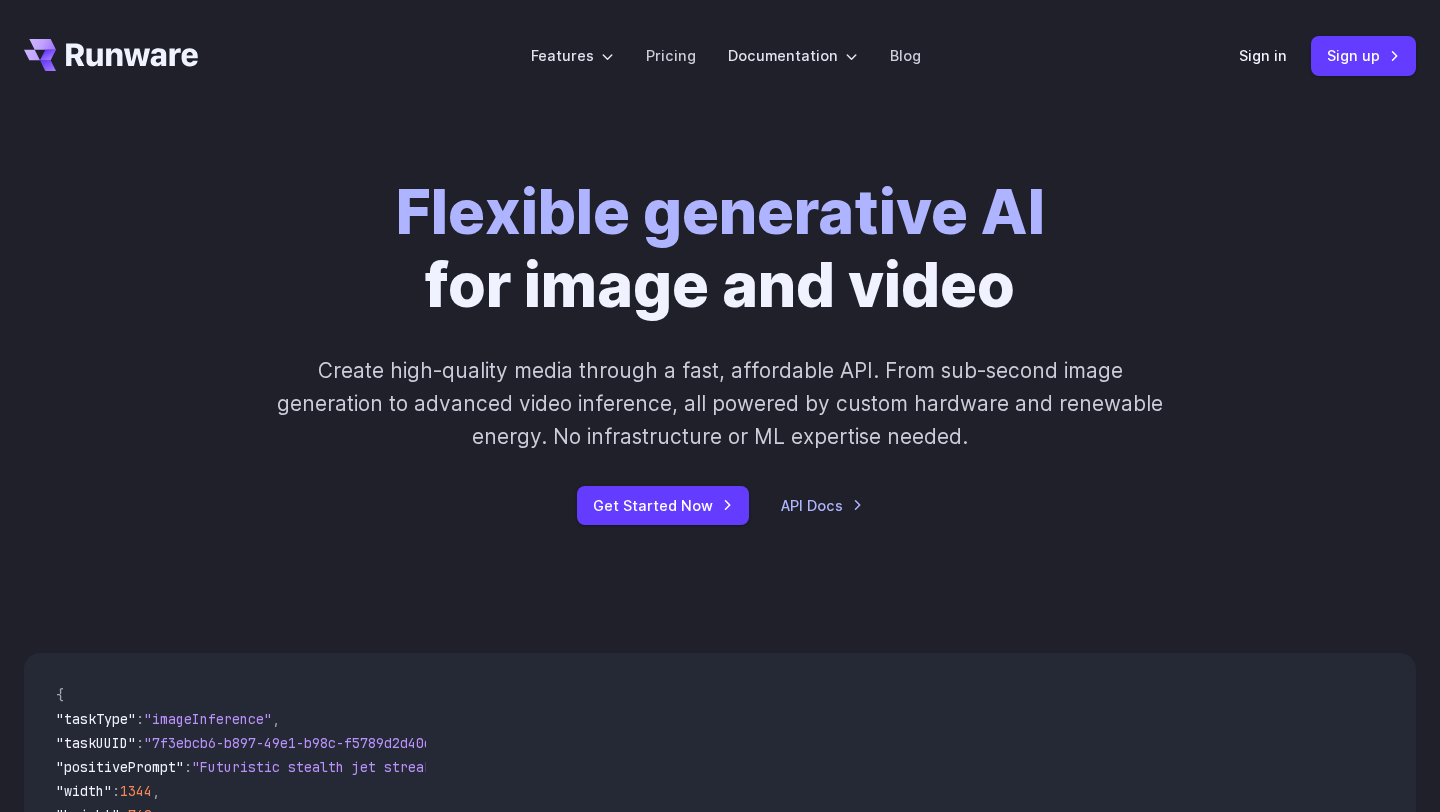 scroll, scrollTop: 0, scrollLeft: 0, axis: both 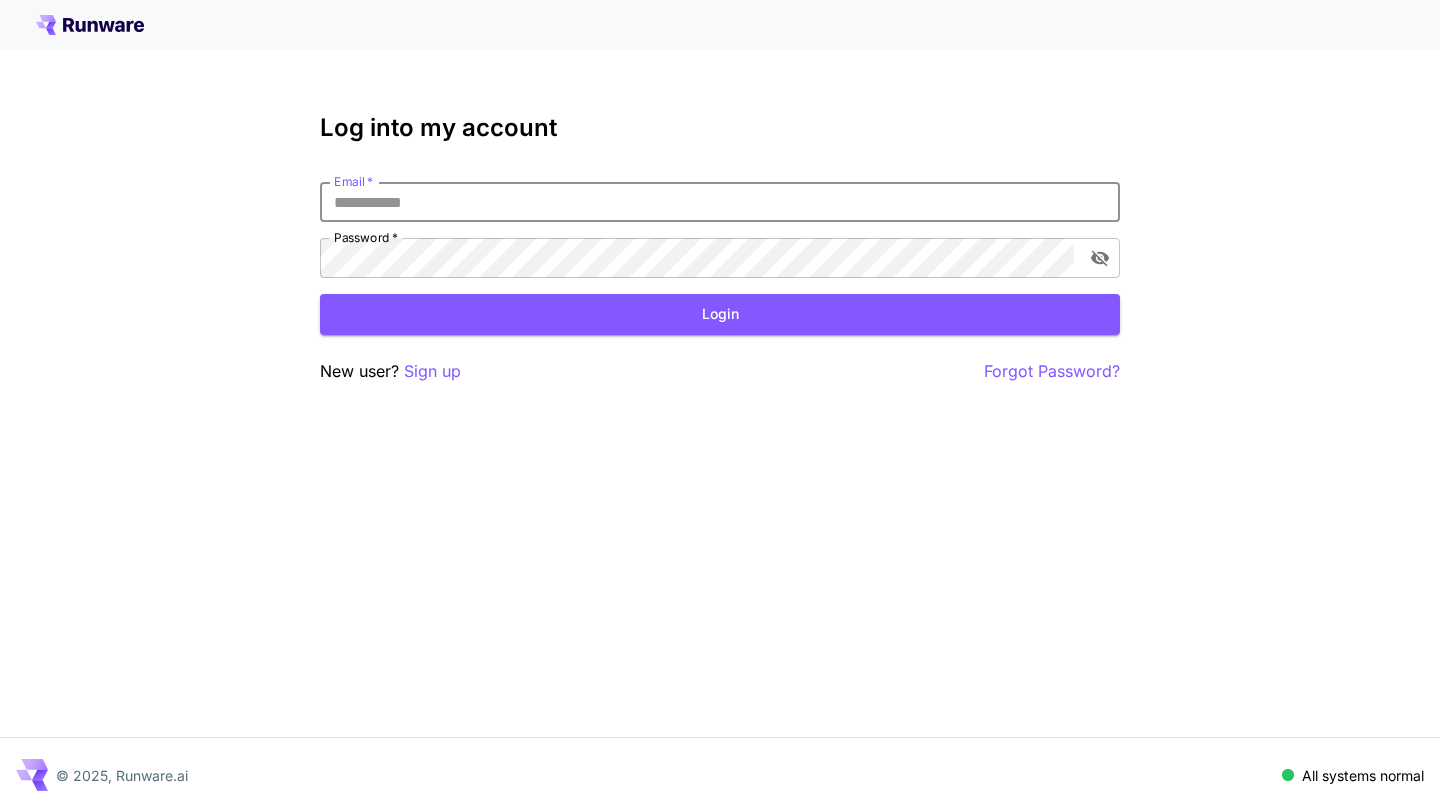click on "Email   *" at bounding box center [720, 202] 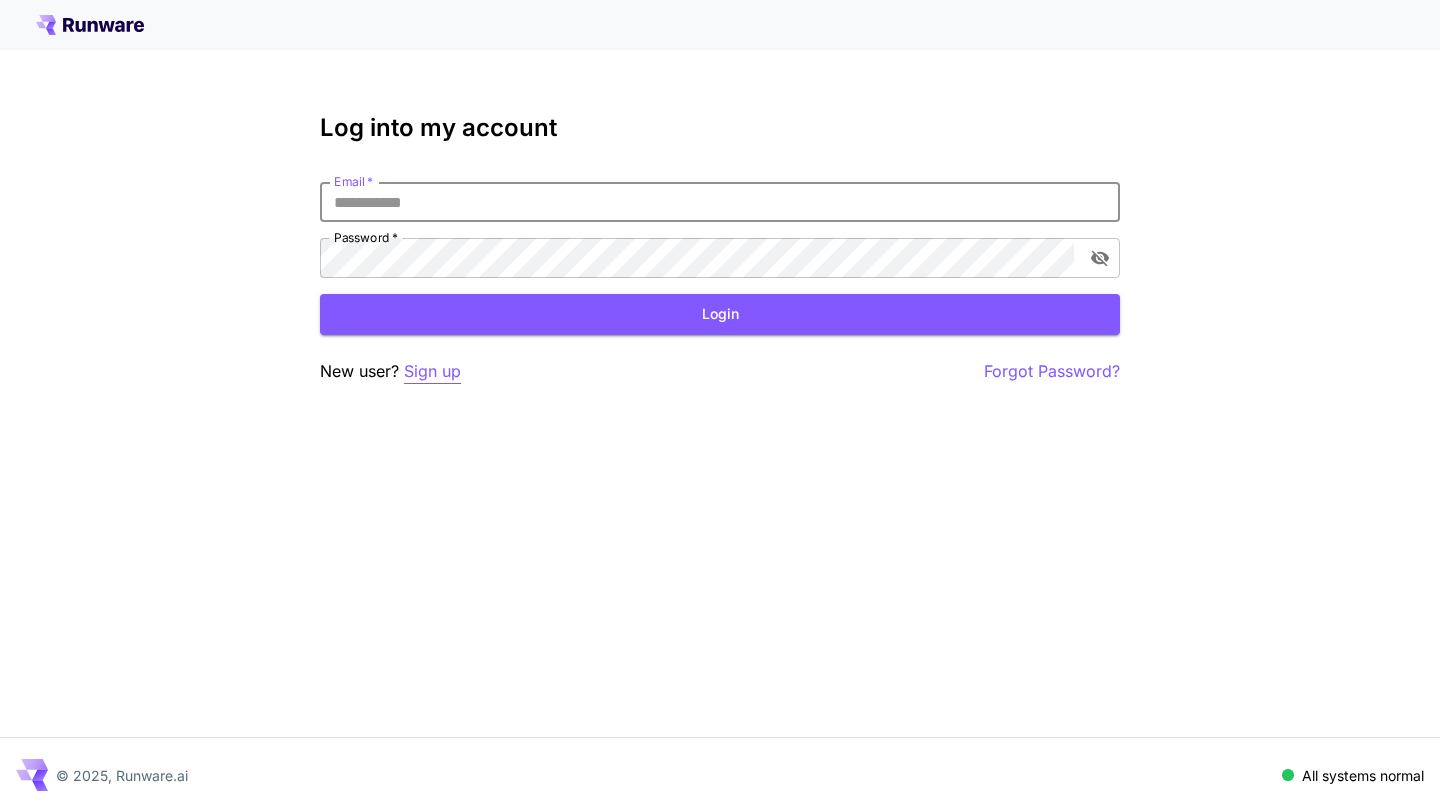 click on "Sign up" at bounding box center [432, 371] 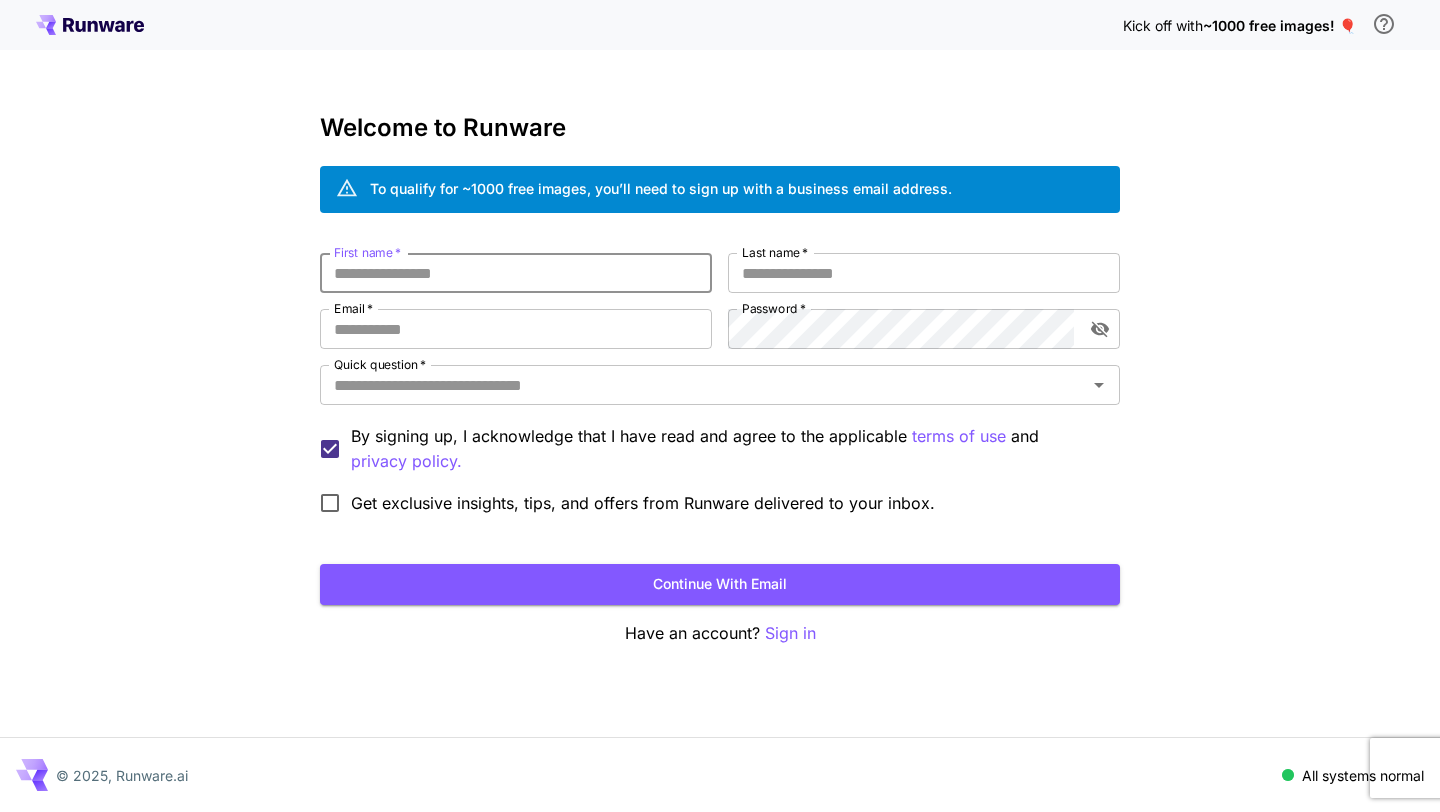 click on "First name   *" at bounding box center (516, 273) 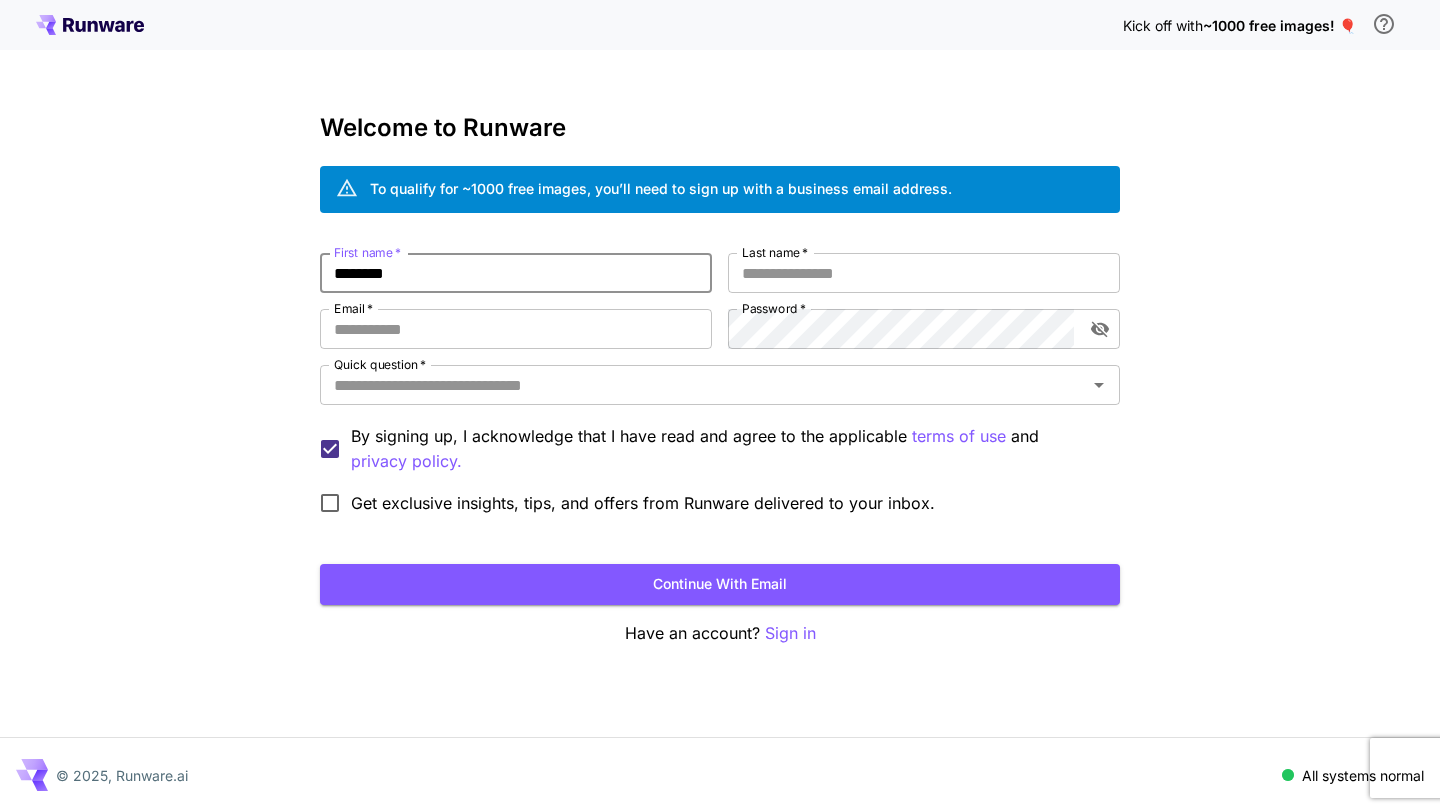 type on "********" 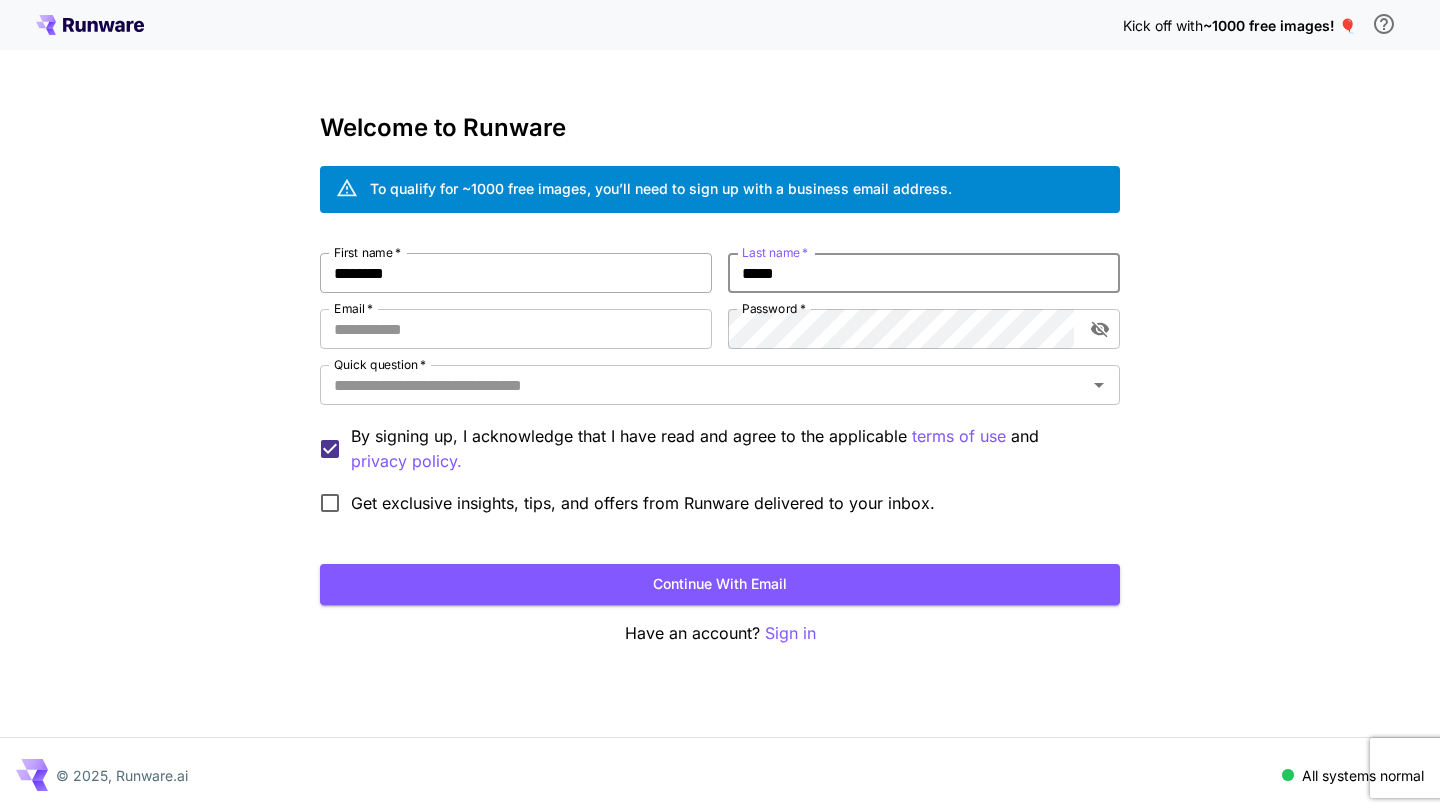 type on "*****" 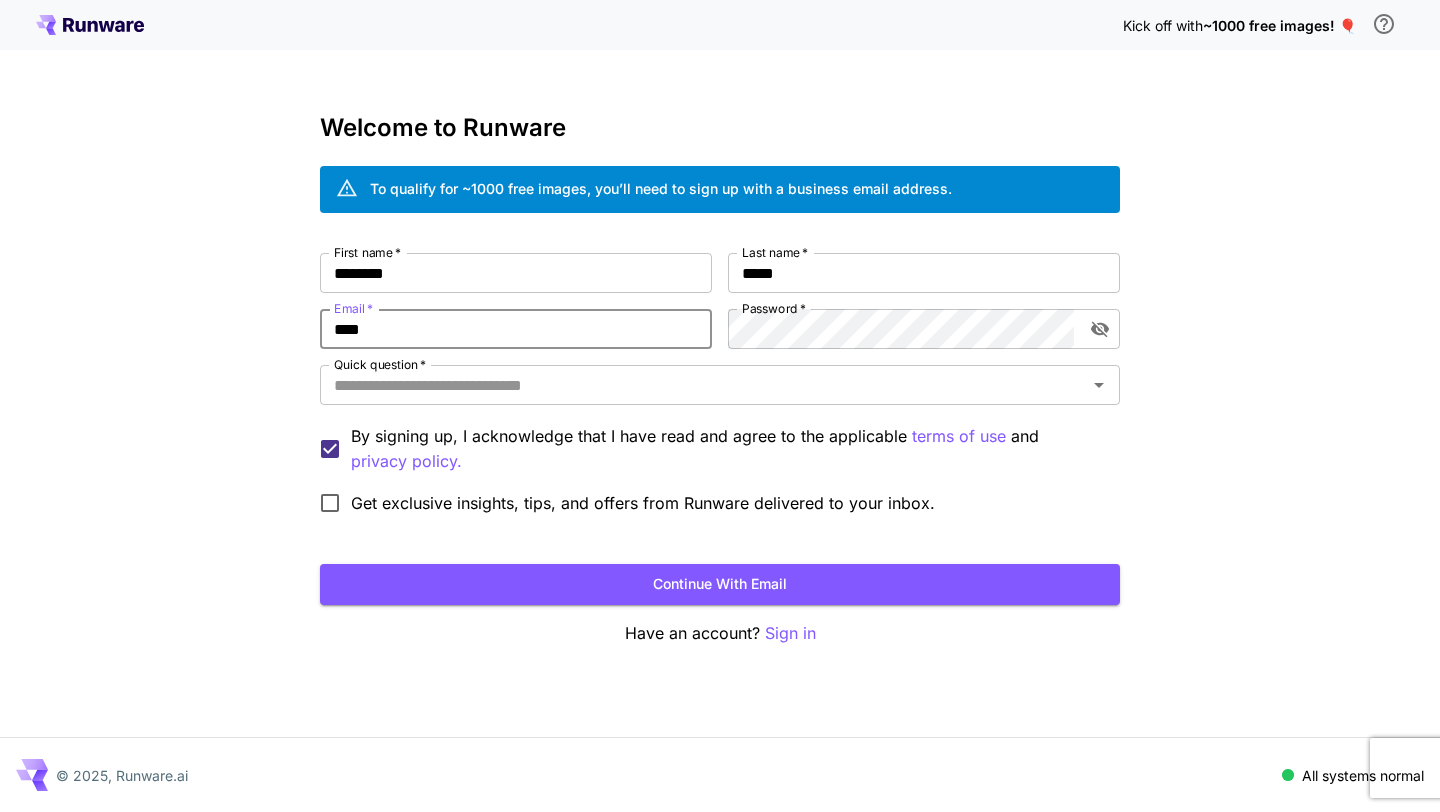 type on "**********" 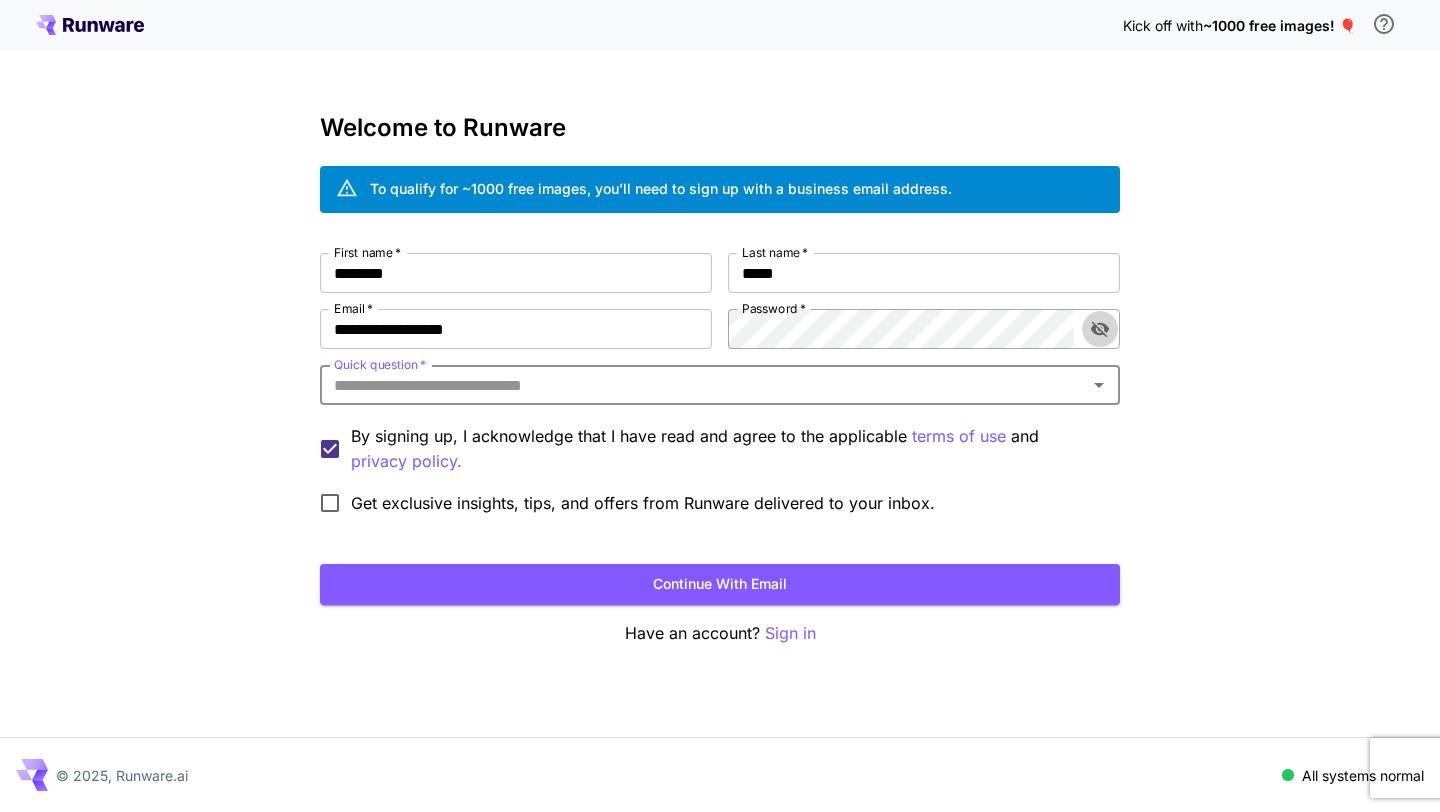 click 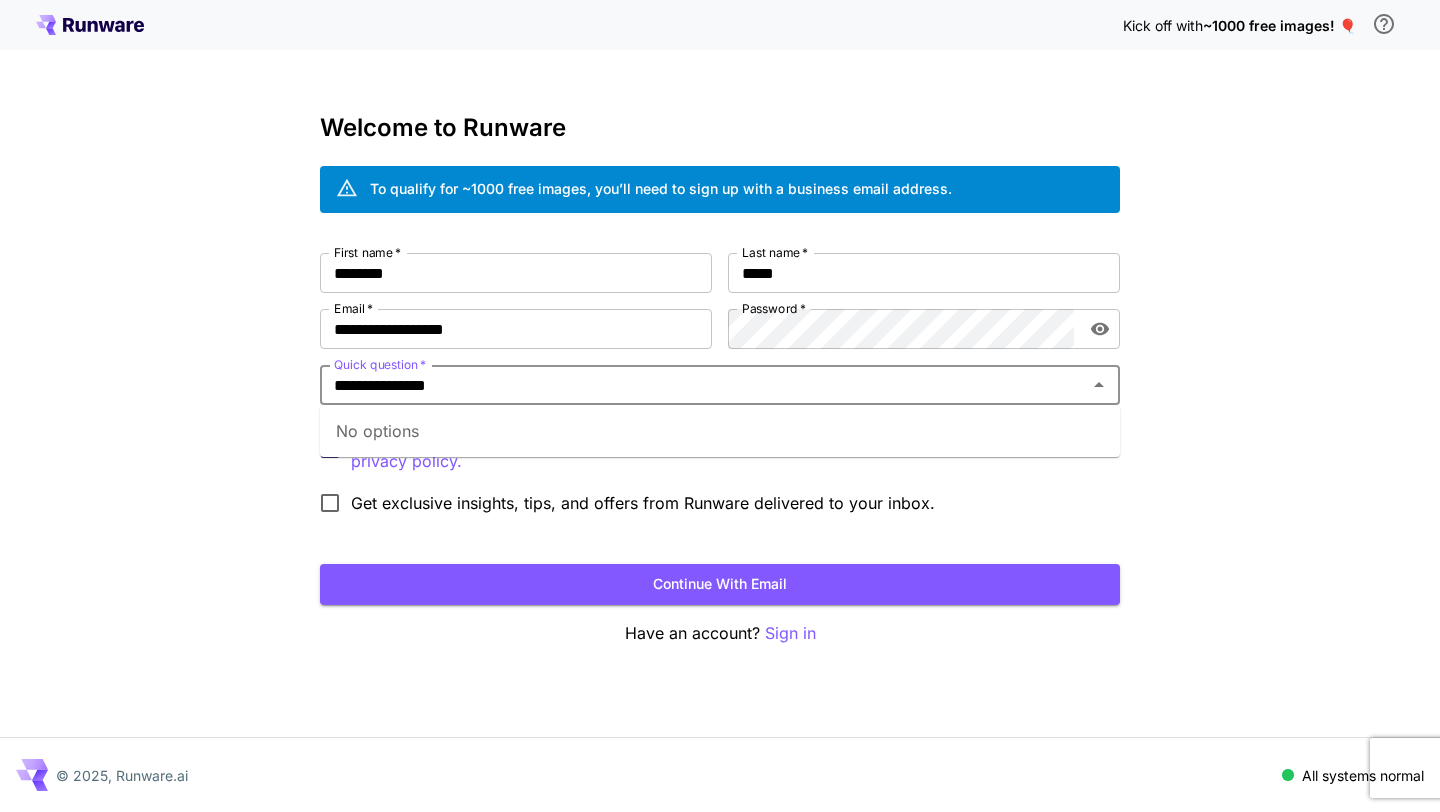 type on "**********" 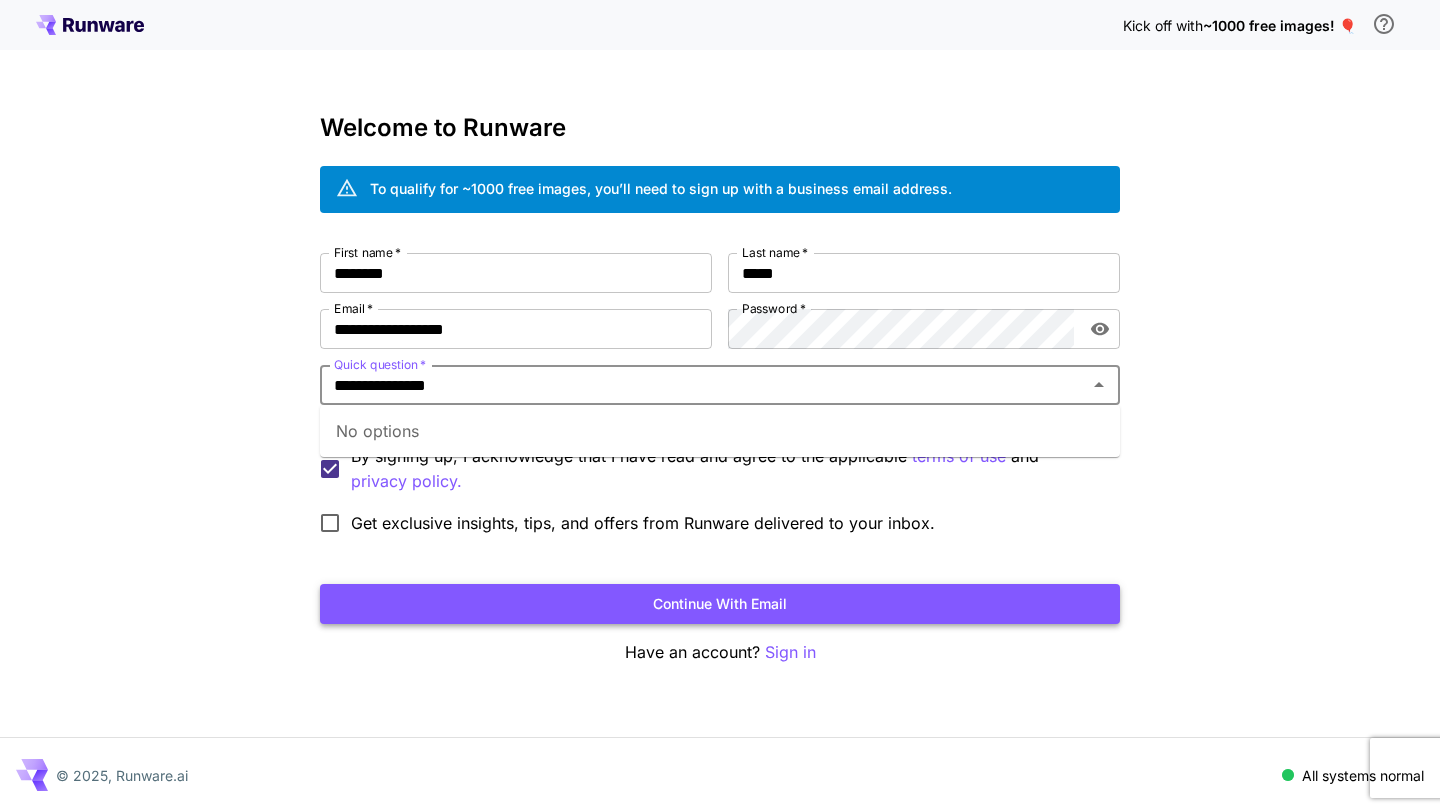 type 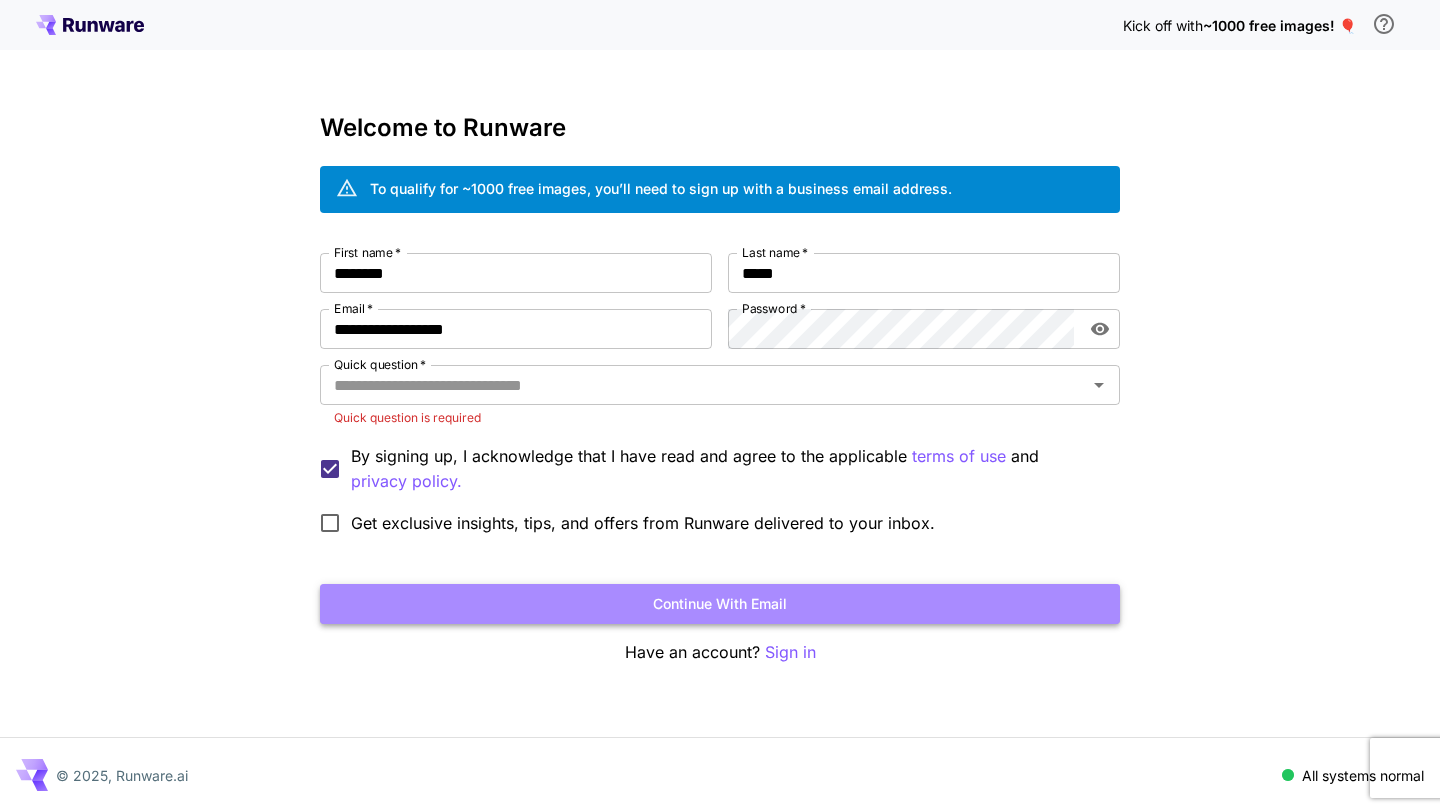 click on "Continue with email" at bounding box center (720, 604) 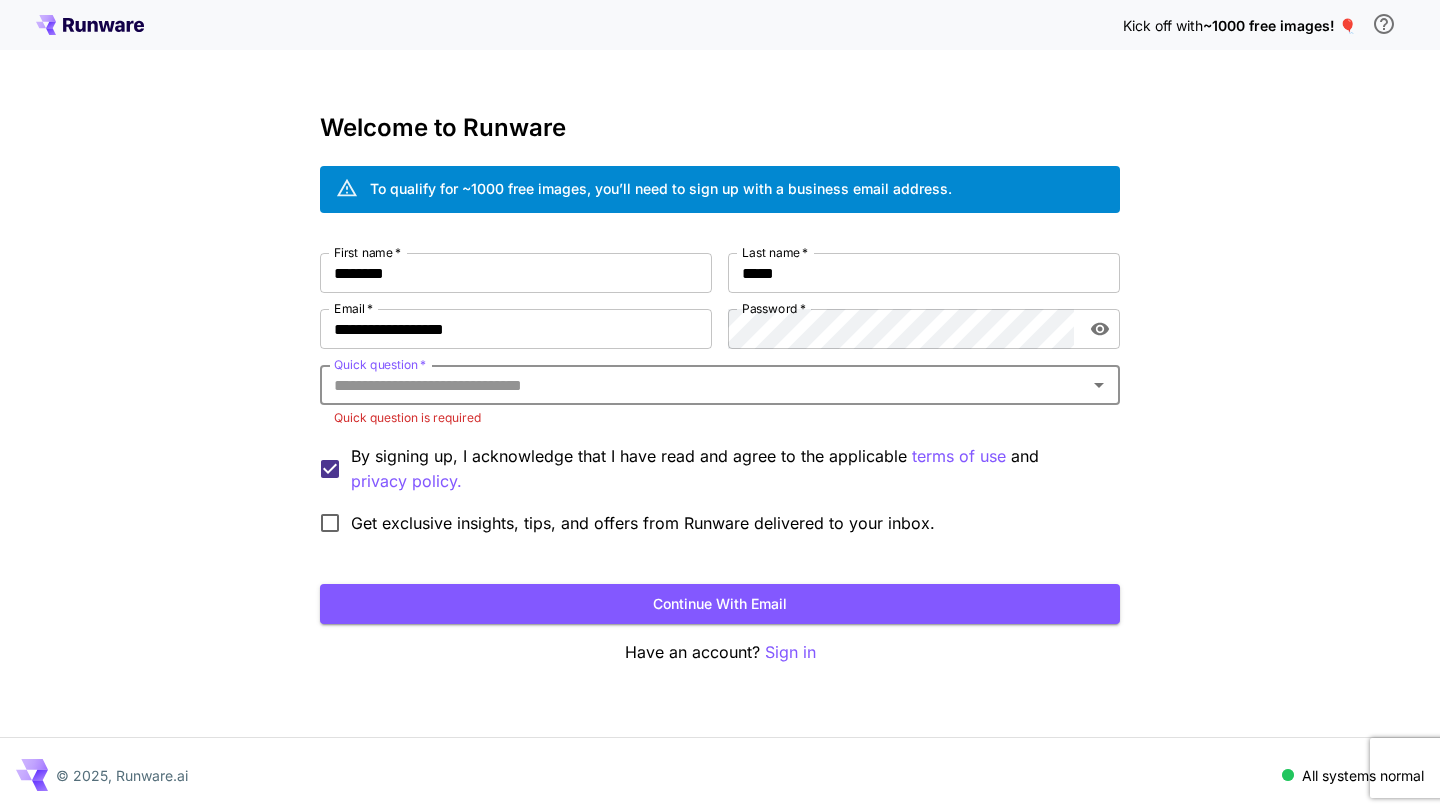 click on "Quick question   *" at bounding box center (720, 385) 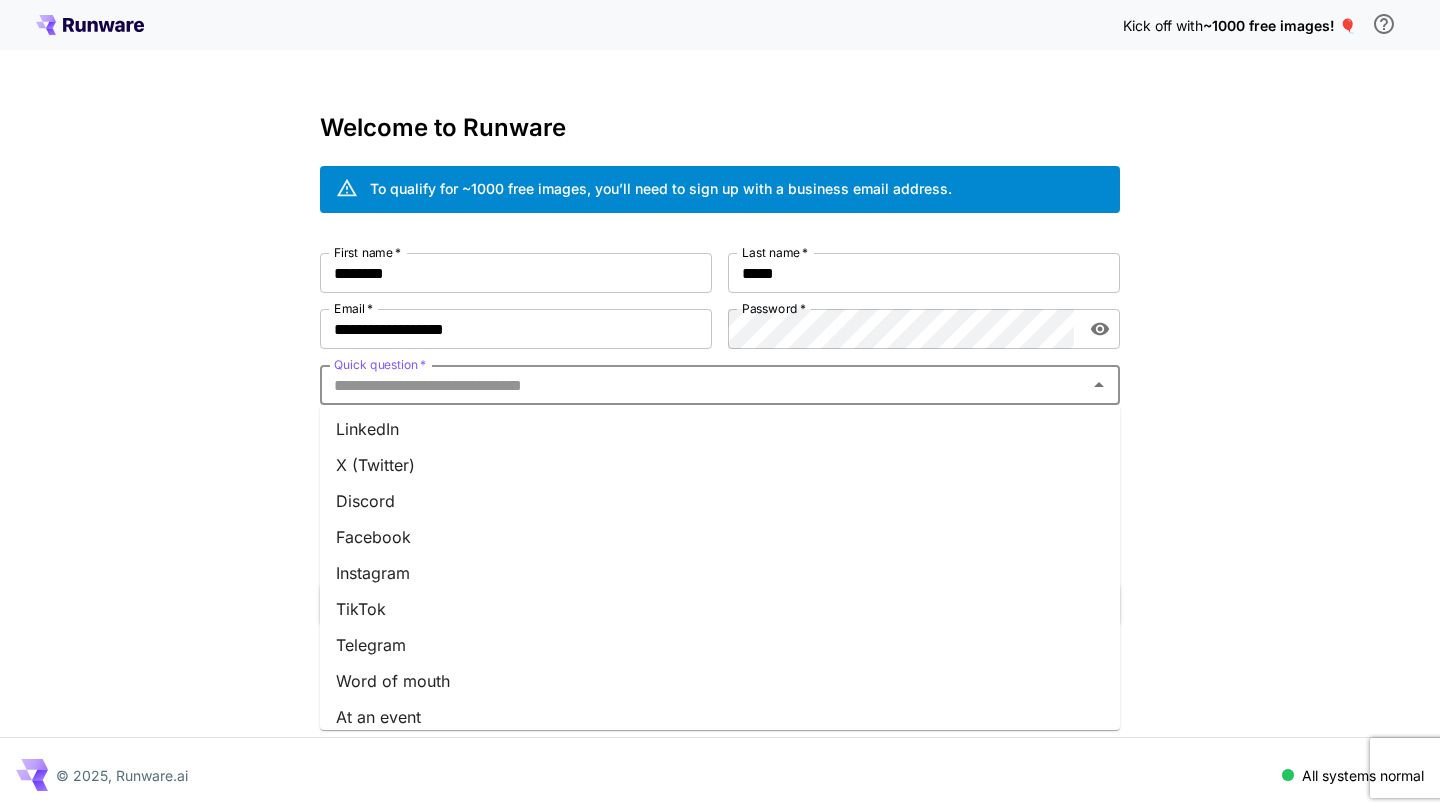 scroll, scrollTop: 231, scrollLeft: 0, axis: vertical 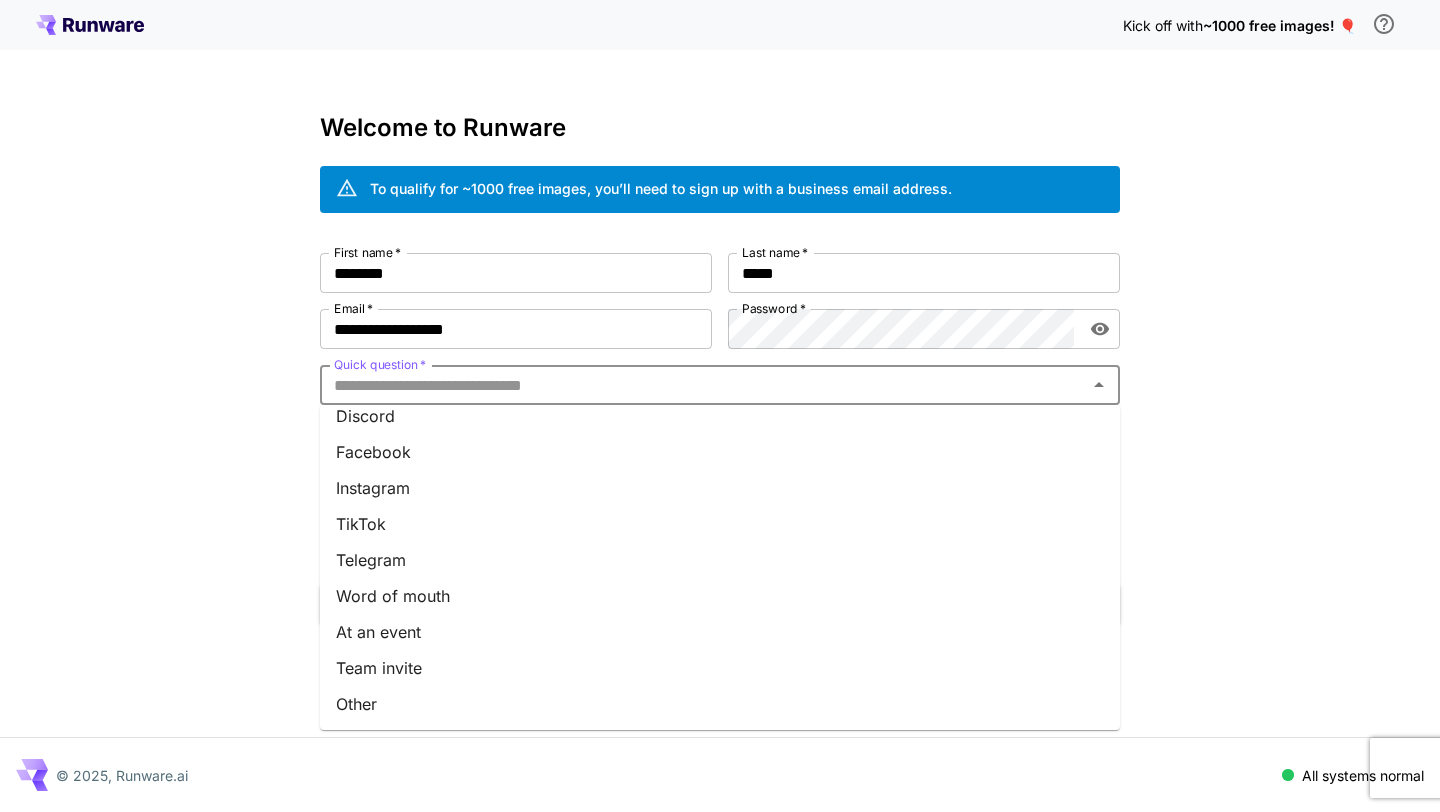 click on "Word of mouth" at bounding box center [720, 596] 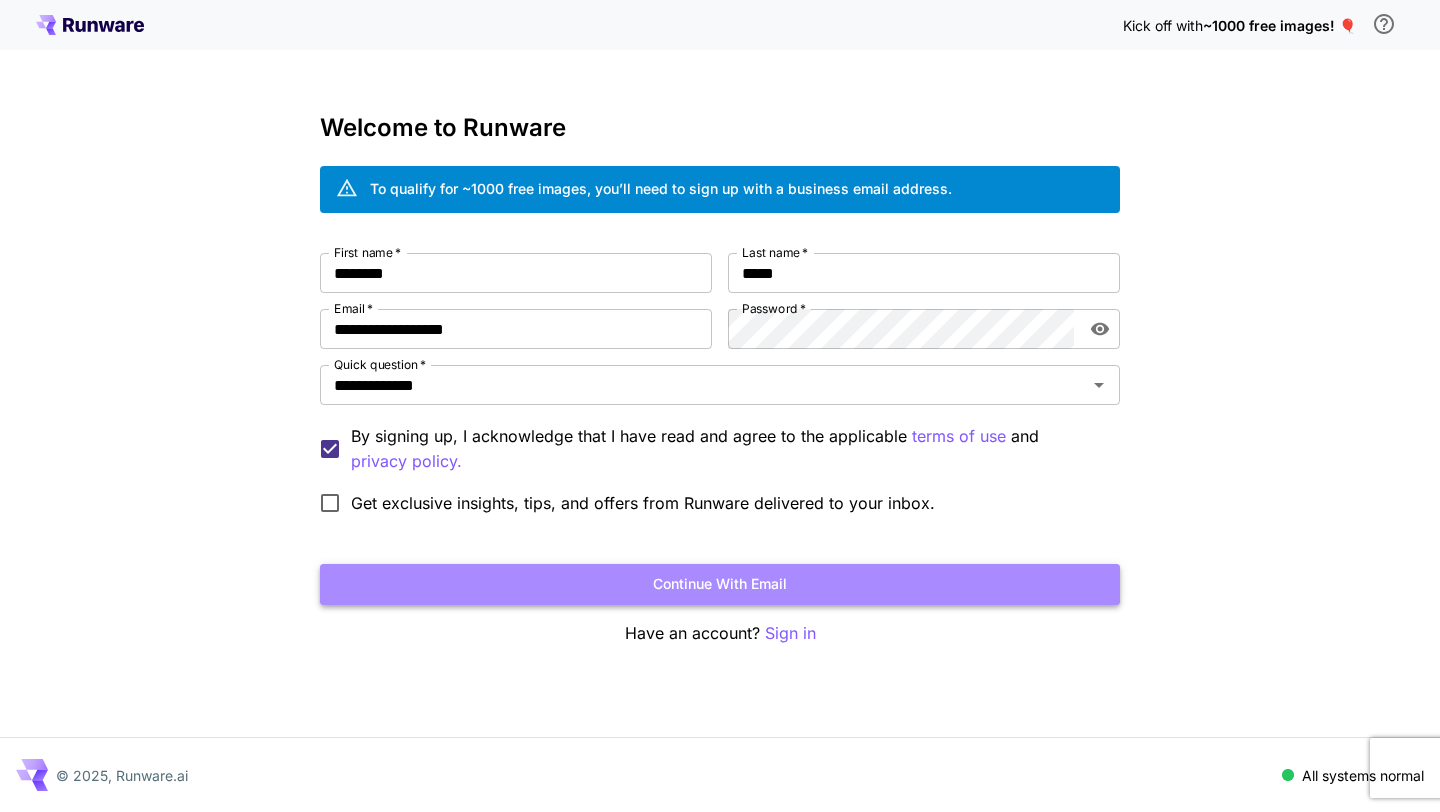 click on "Continue with email" at bounding box center [720, 584] 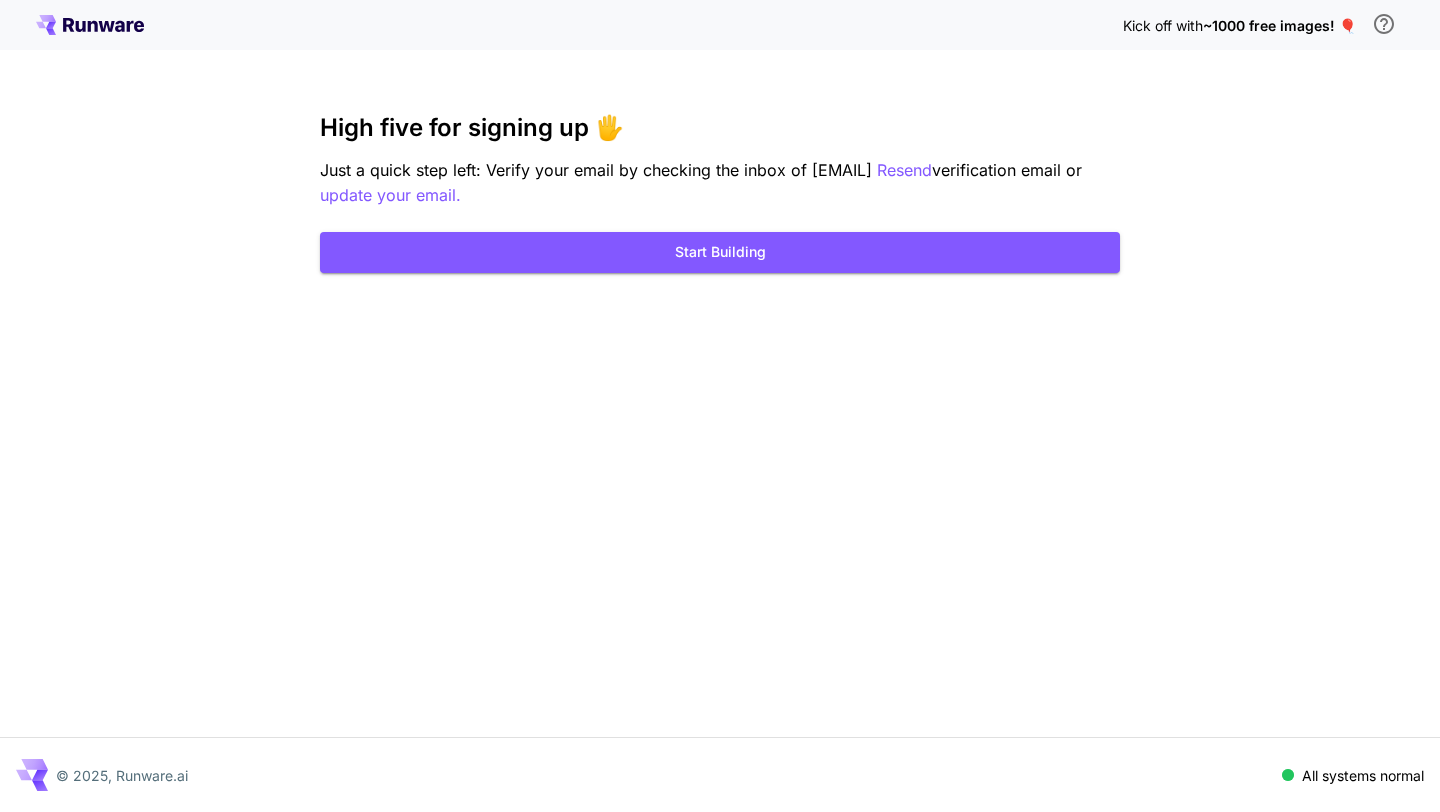 click on "Kick off with  ~1000 free images! 🎈 High five for signing up 🖐️ Just a quick step left: Verify your email by checking the inbox of   hello@matonics.com   Resend  verification email or  update your email. Start Building © 2025, Runware.ai All systems normal" at bounding box center (720, 406) 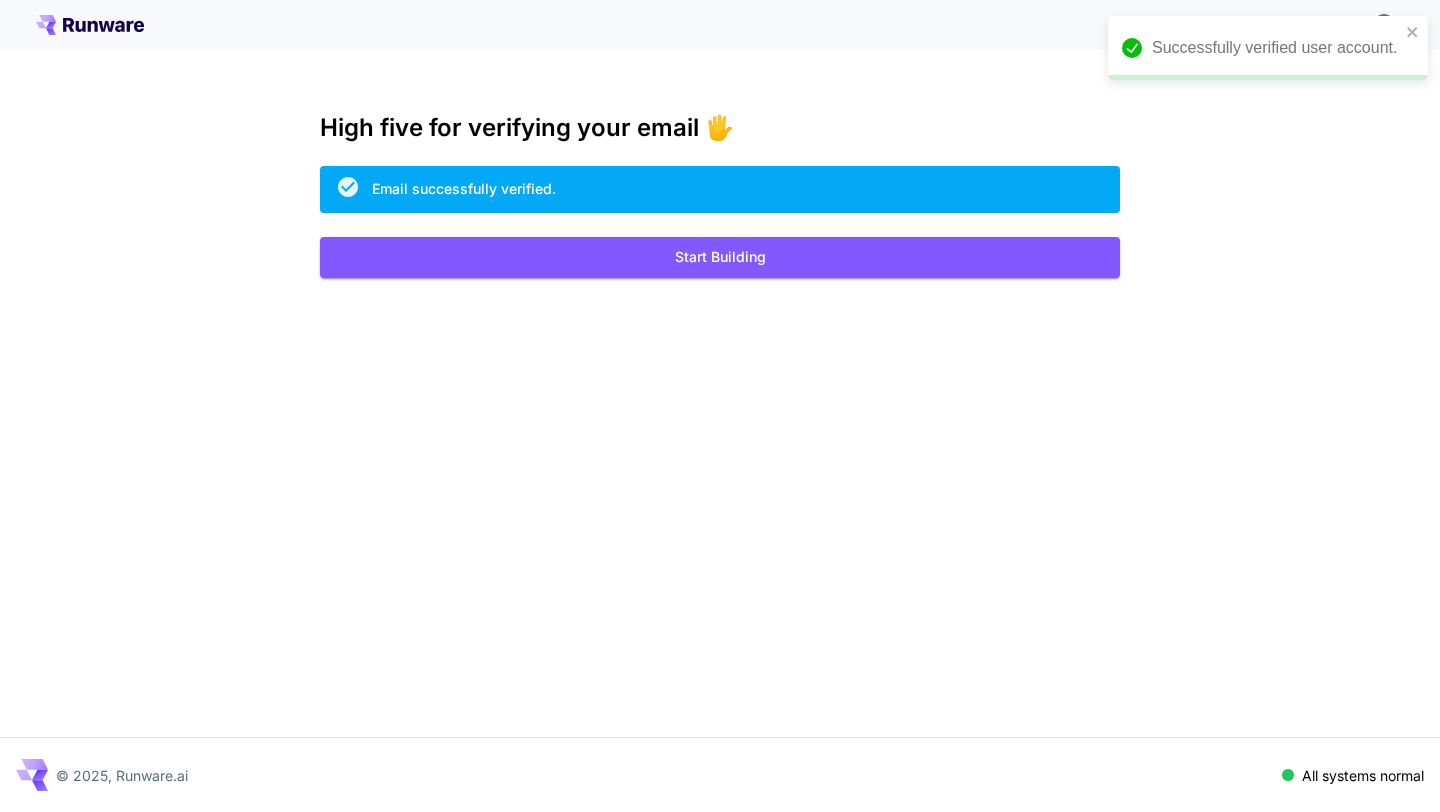 scroll, scrollTop: 0, scrollLeft: 0, axis: both 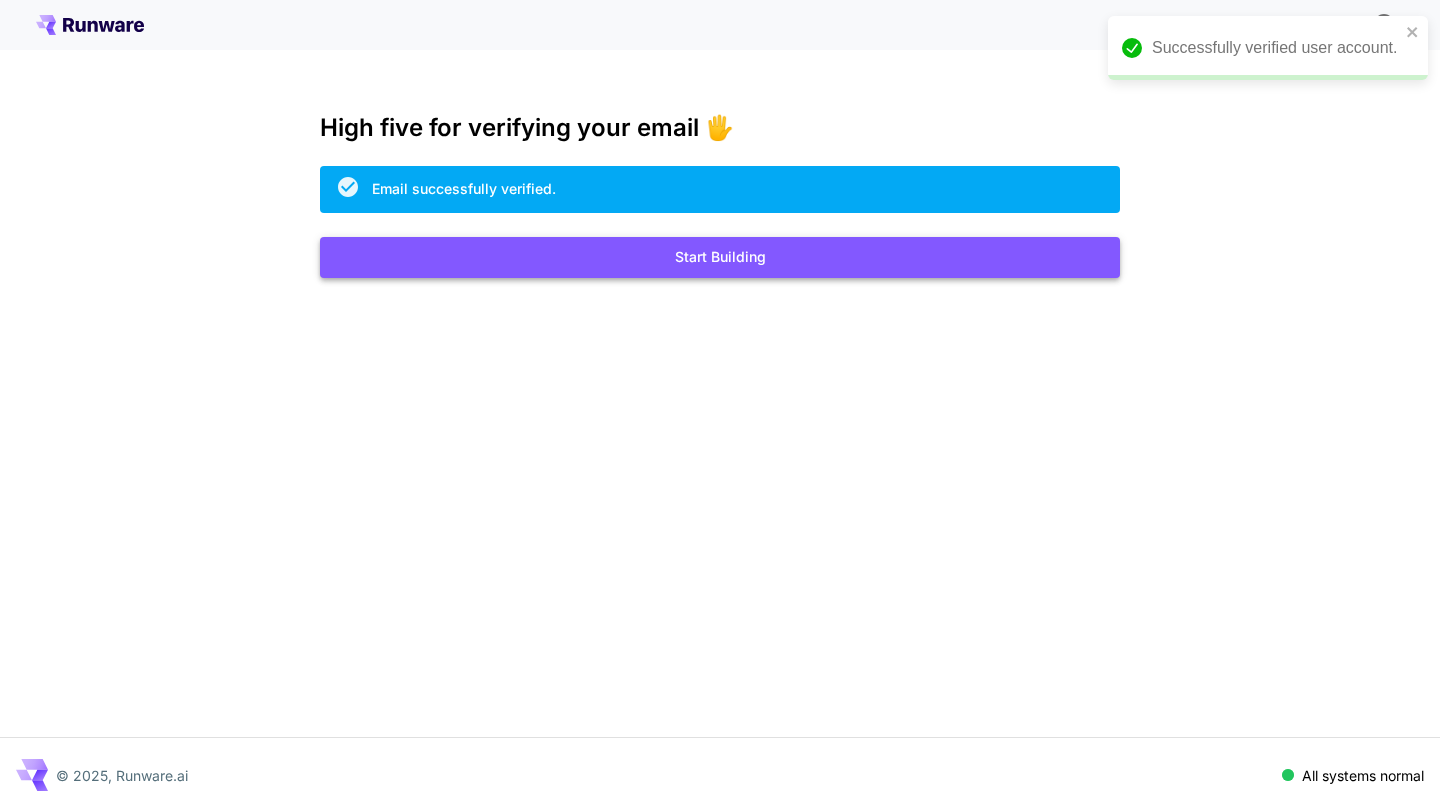 click on "Start Building" at bounding box center [720, 257] 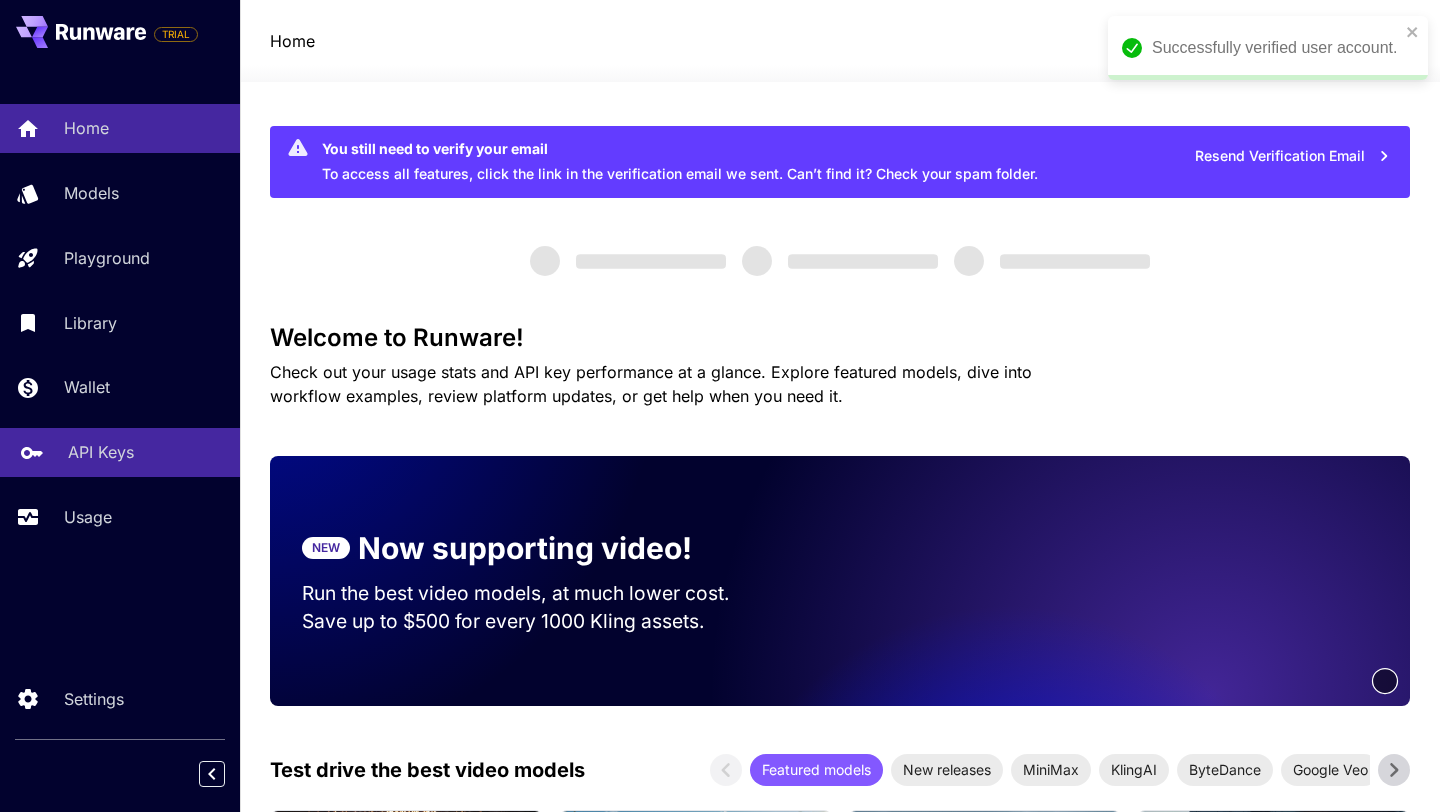 click on "API Keys" at bounding box center (101, 452) 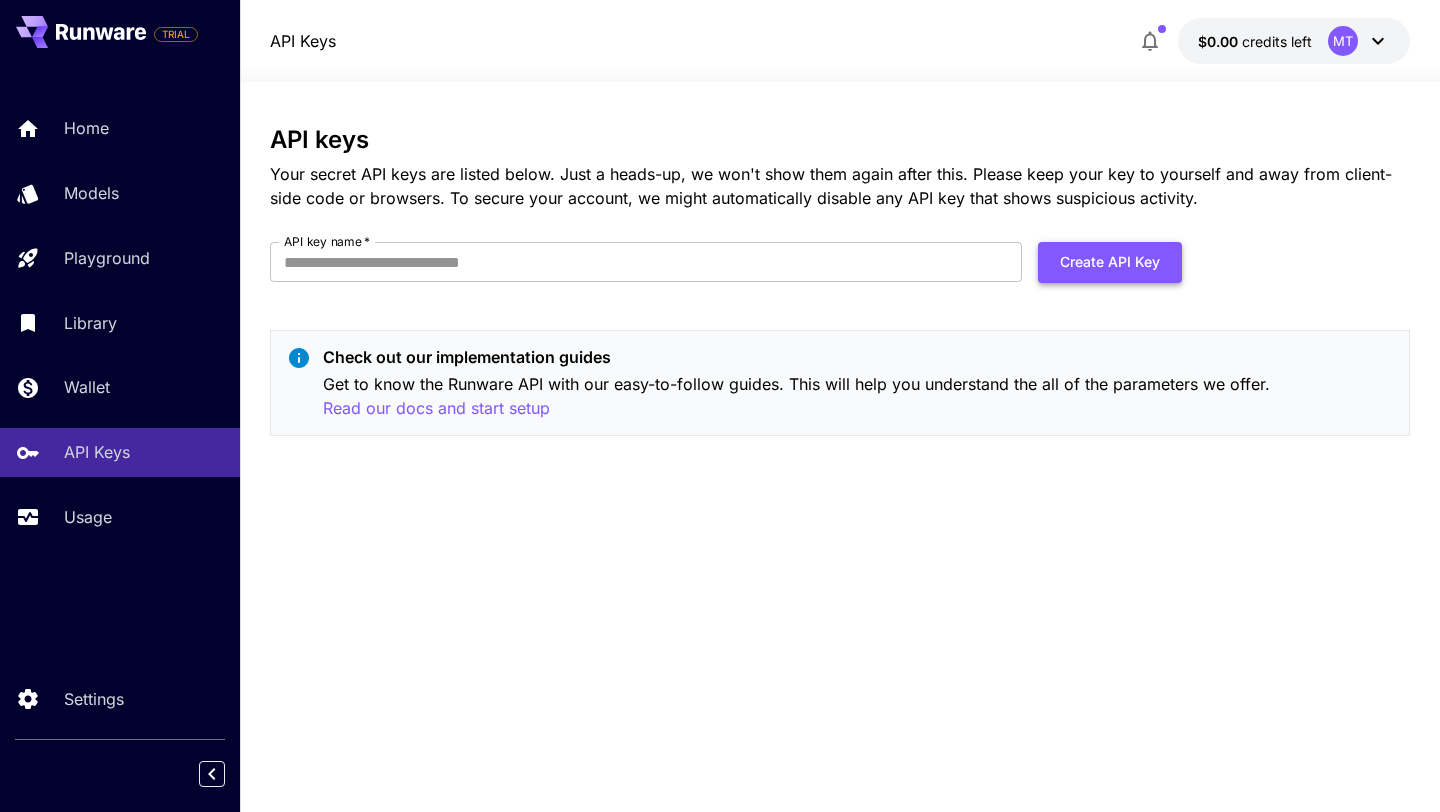 click on "Create API Key" at bounding box center (1110, 262) 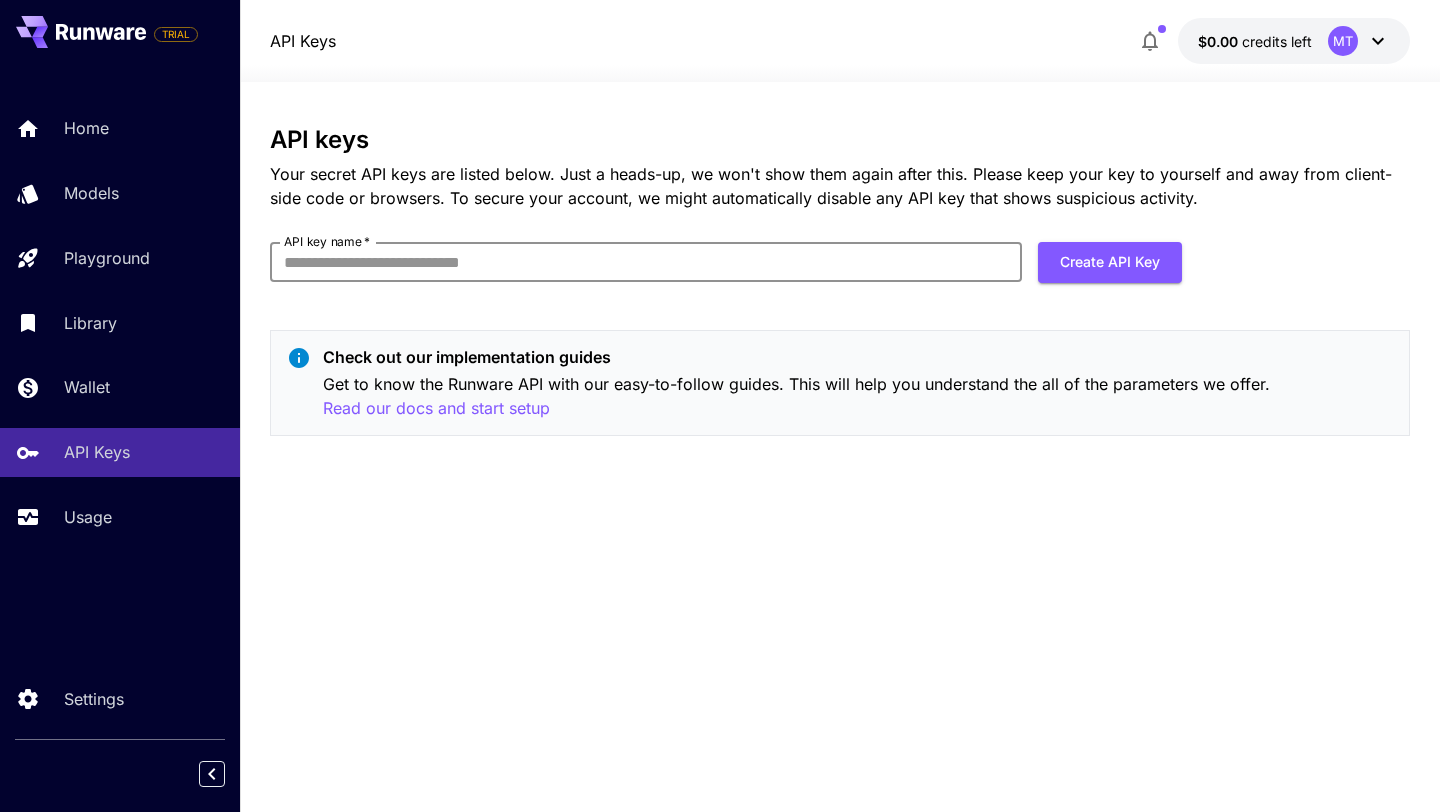 click on "API key name   * API key name   * Create API Key" at bounding box center [726, 270] 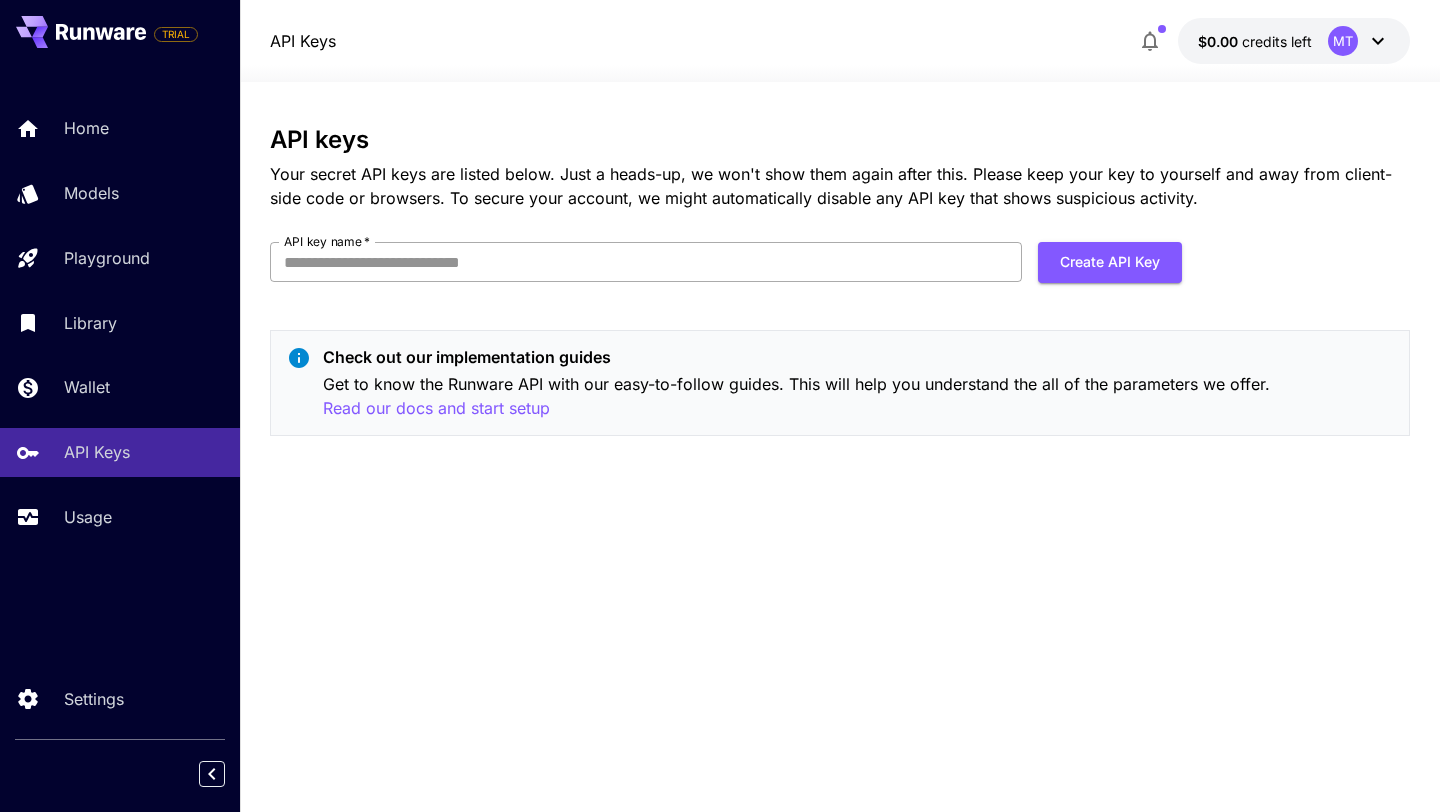 click on "API key name   *" at bounding box center [646, 262] 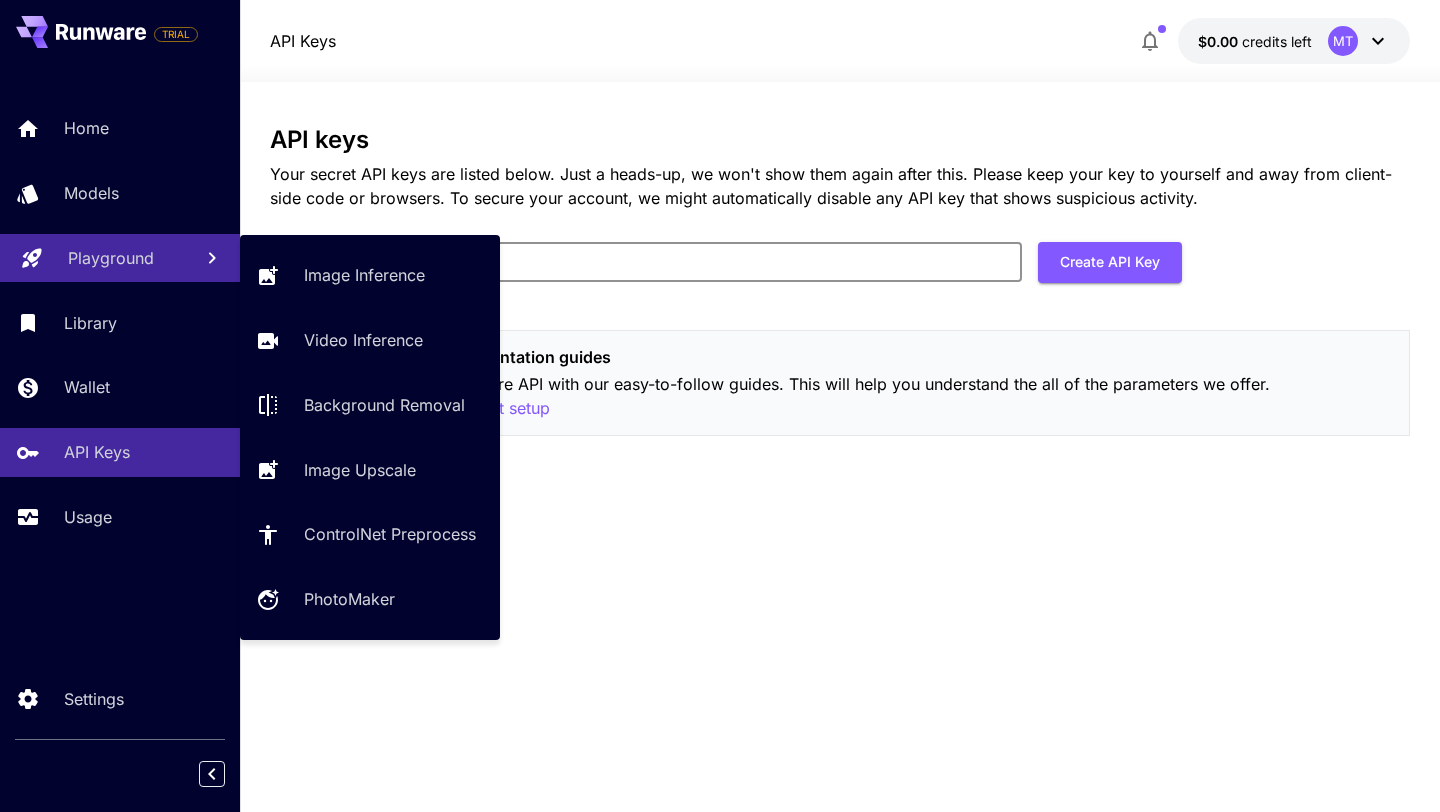 drag, startPoint x: 785, startPoint y: 261, endPoint x: 0, endPoint y: 235, distance: 785.4305 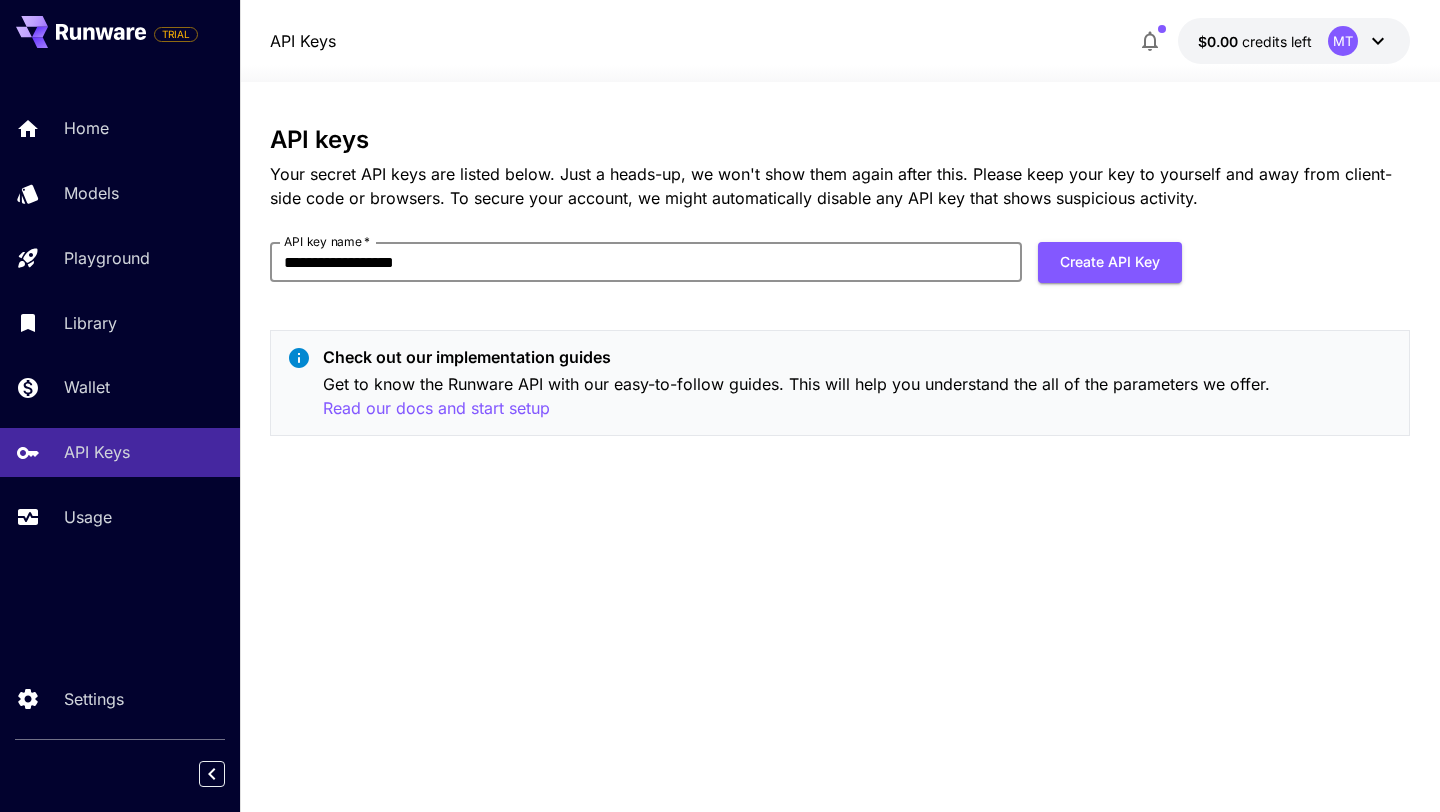 type on "**********" 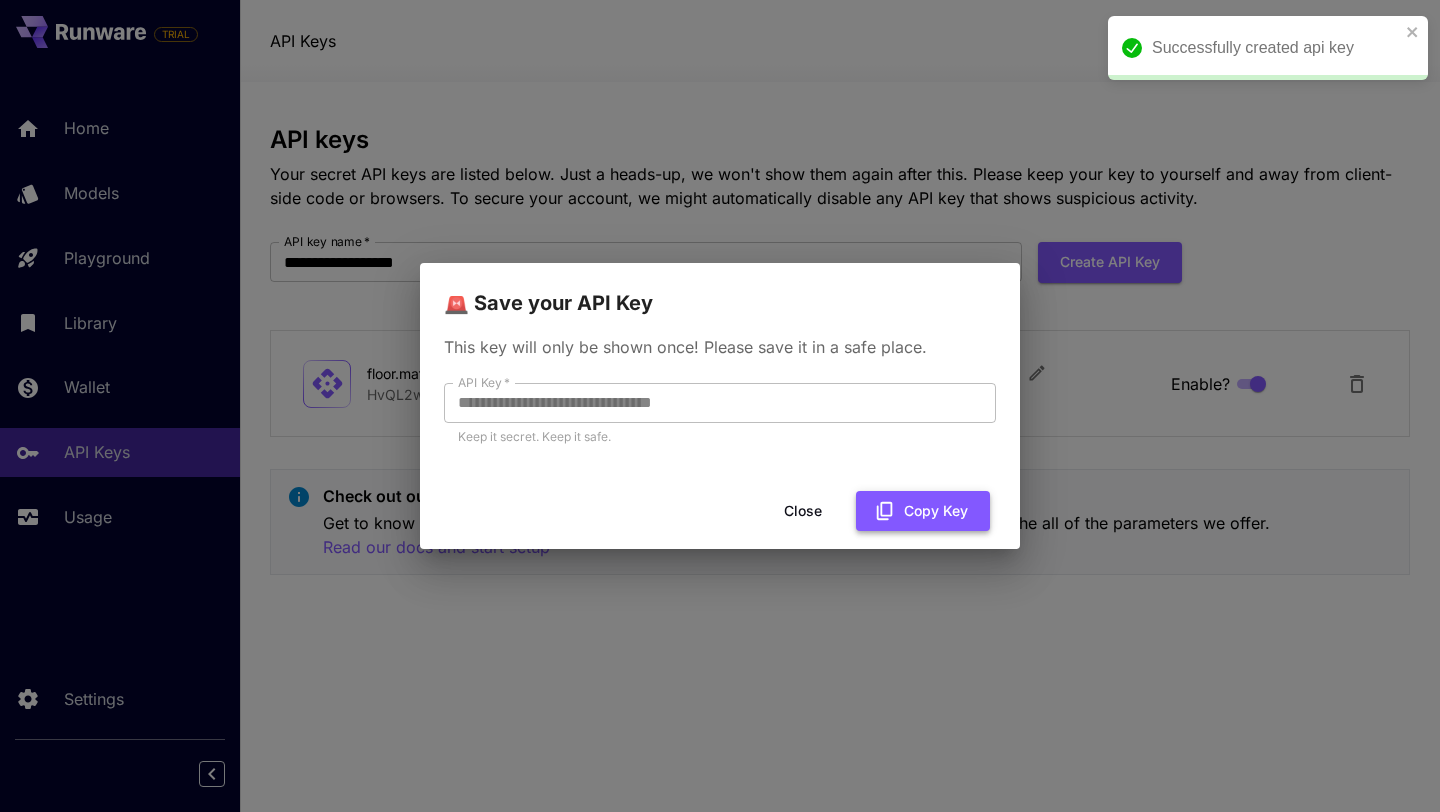 click on "Copy Key" at bounding box center (923, 511) 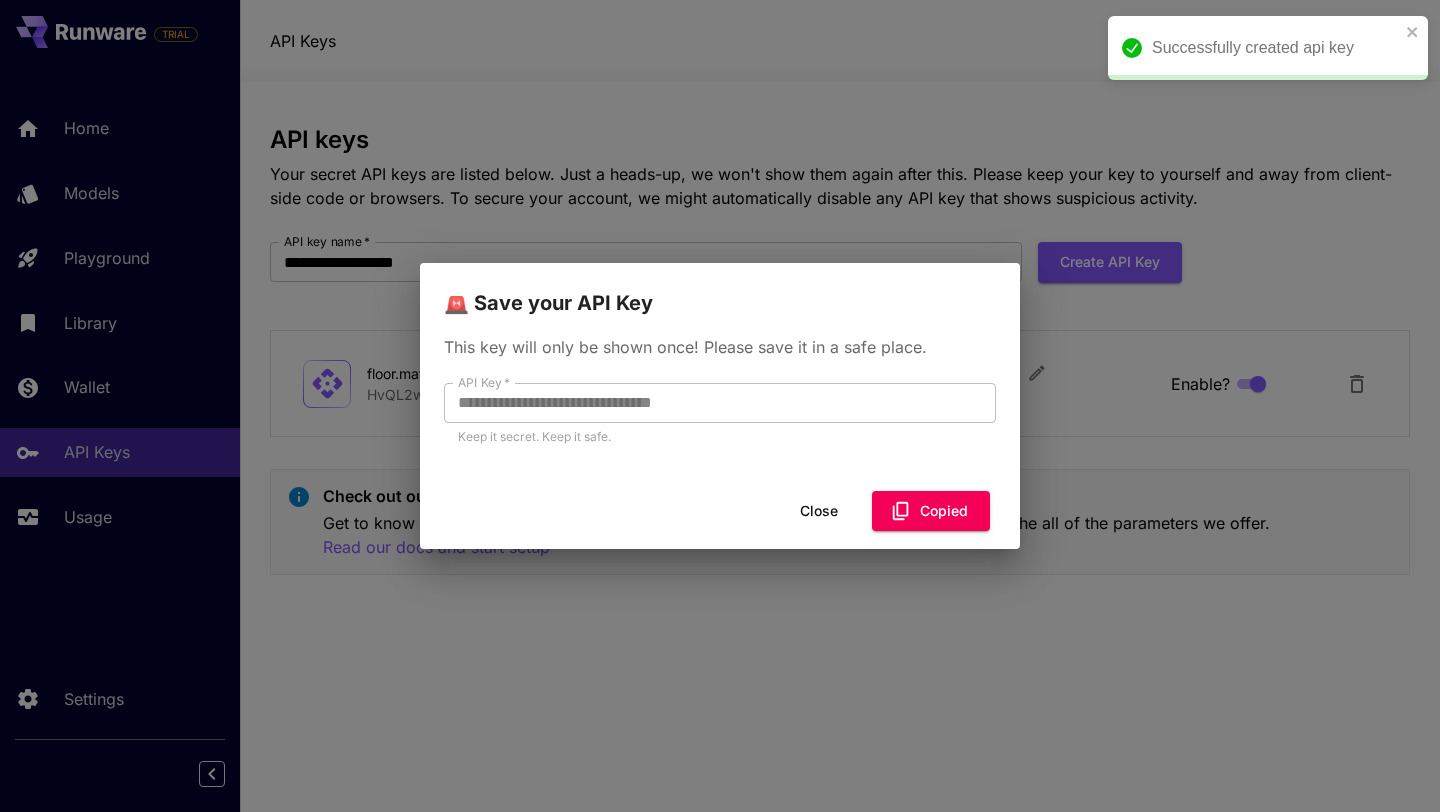 click on "Close" at bounding box center [819, 511] 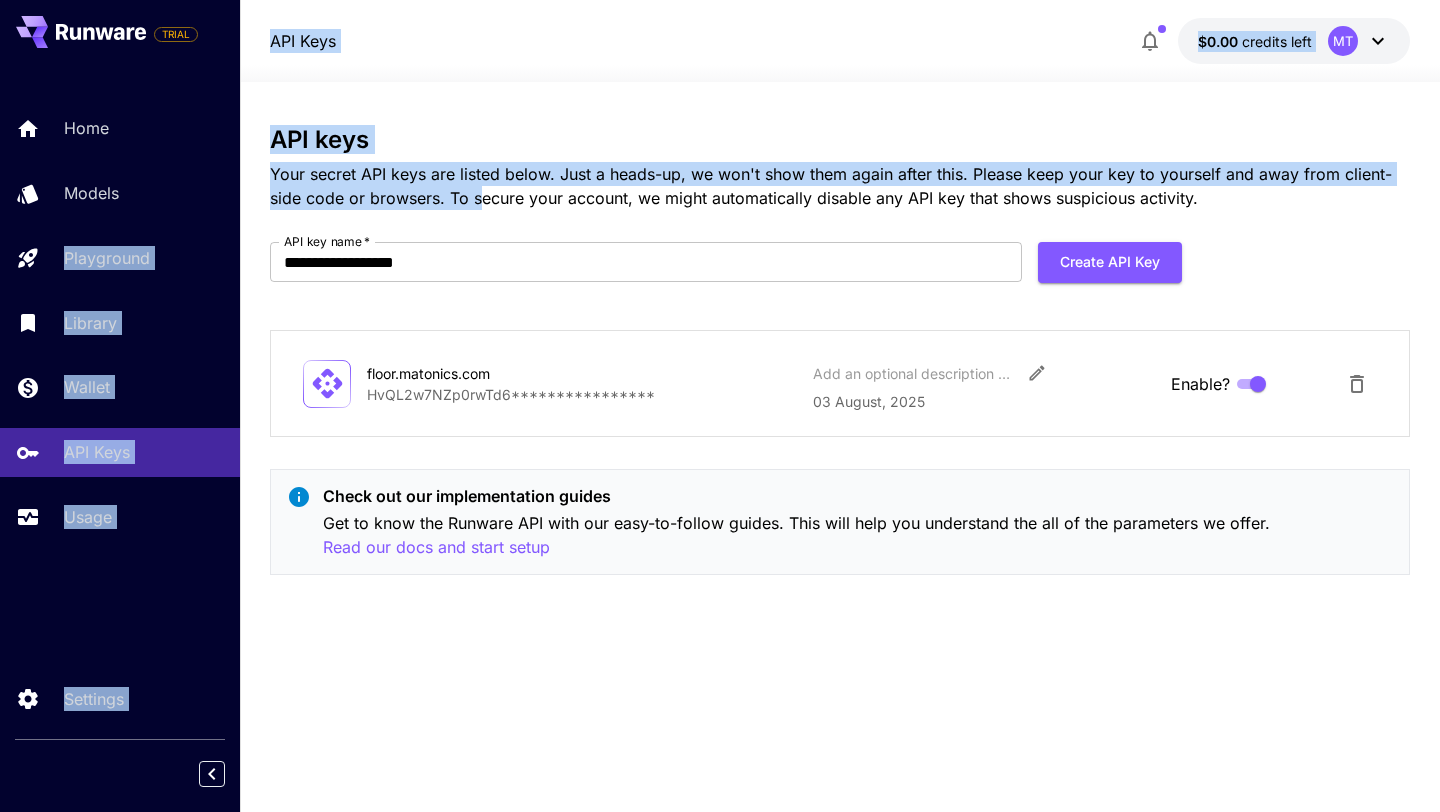 drag, startPoint x: 478, startPoint y: 190, endPoint x: 123, endPoint y: 229, distance: 357.13583 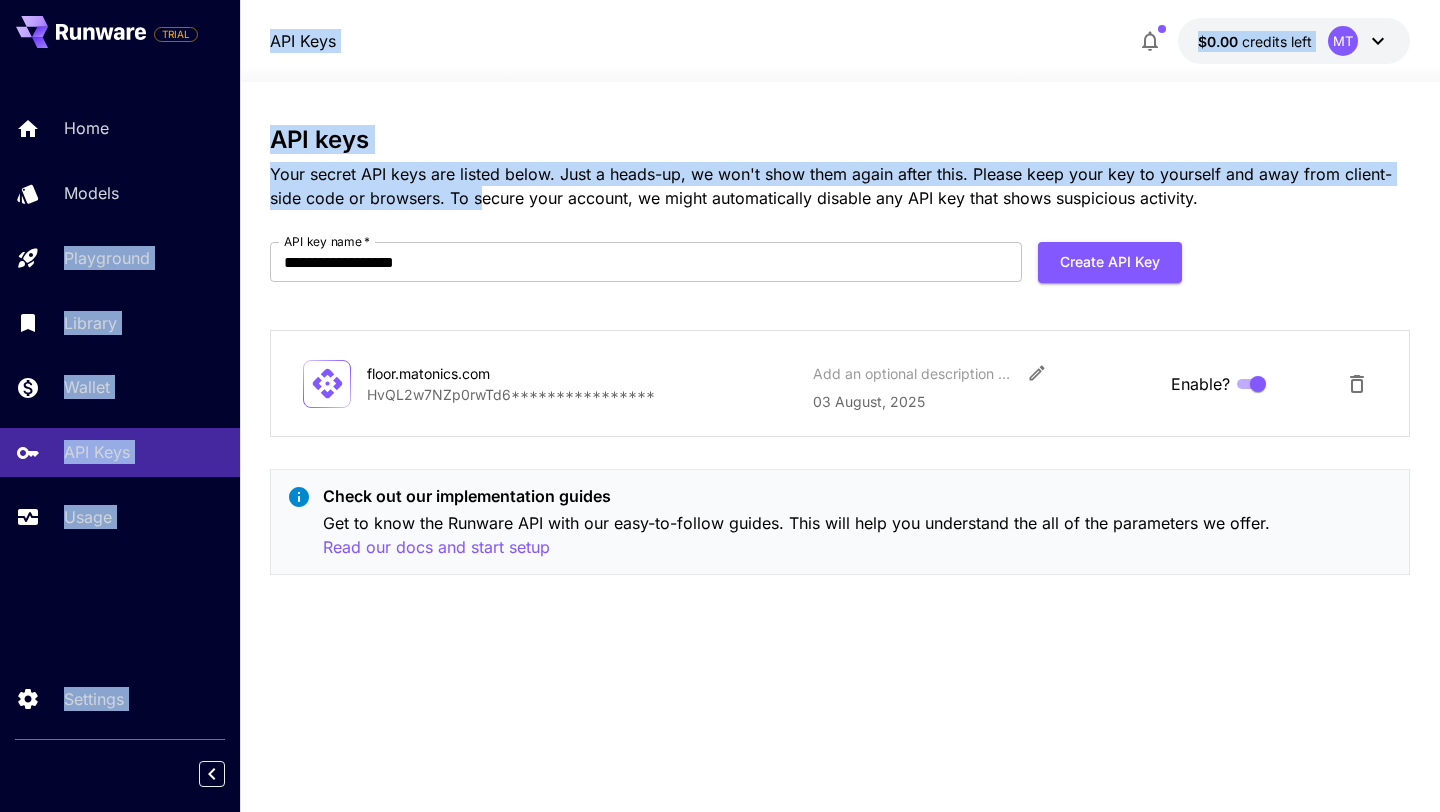 click on "Check out our implementation guides Get to know the Runware API with our easy-to-follow guides. This will help you understand the all of the parameters we offer.   Read our docs and start setup" at bounding box center [840, 522] 